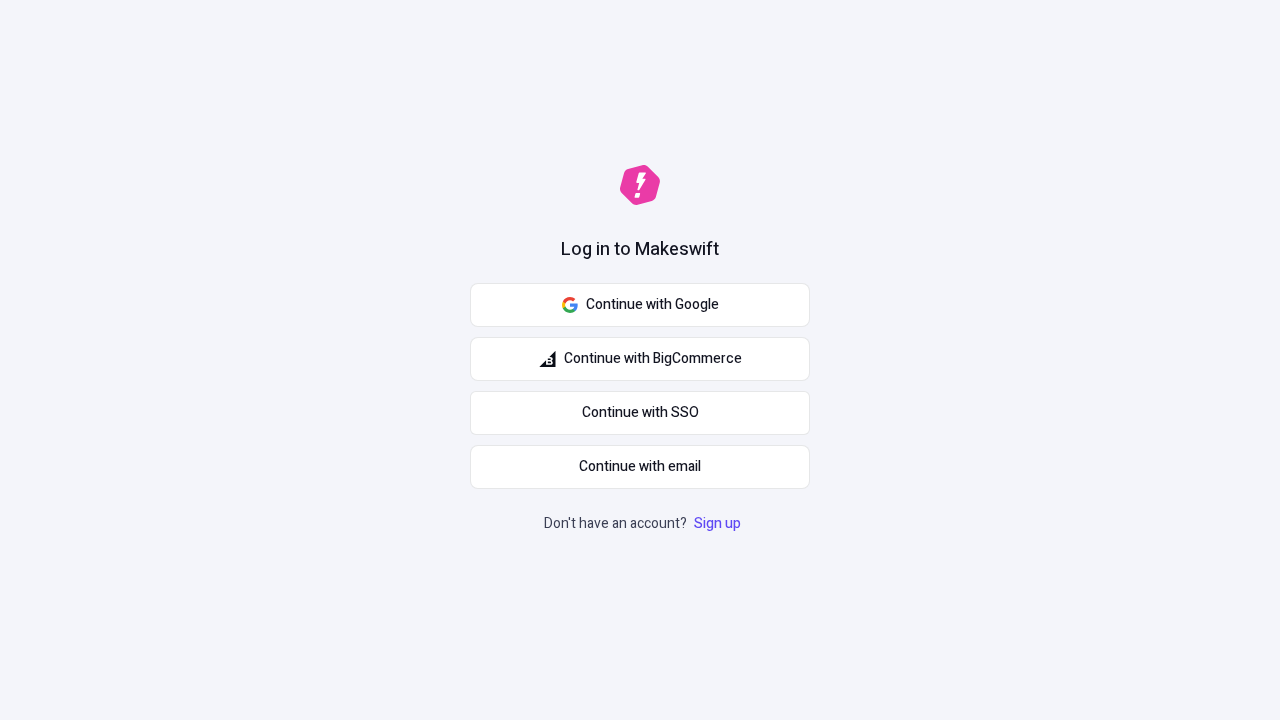 scroll, scrollTop: 0, scrollLeft: 0, axis: both 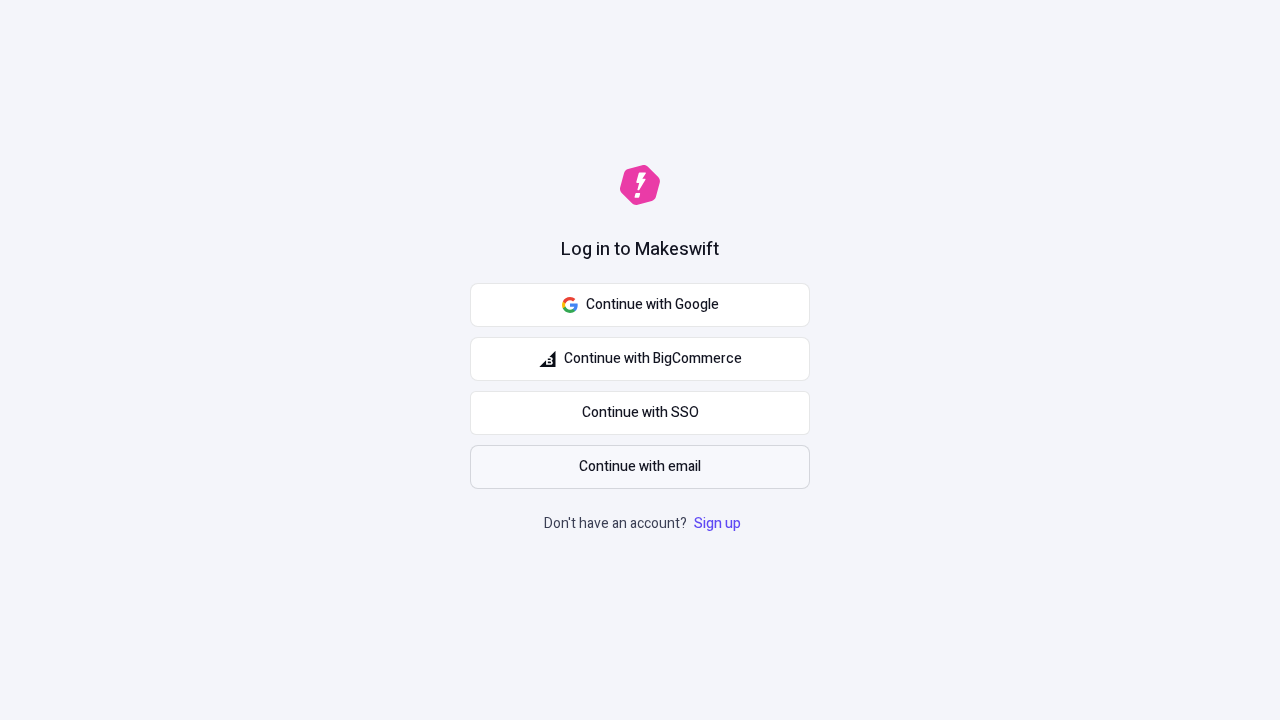 click on "Continue with email" at bounding box center (640, 467) 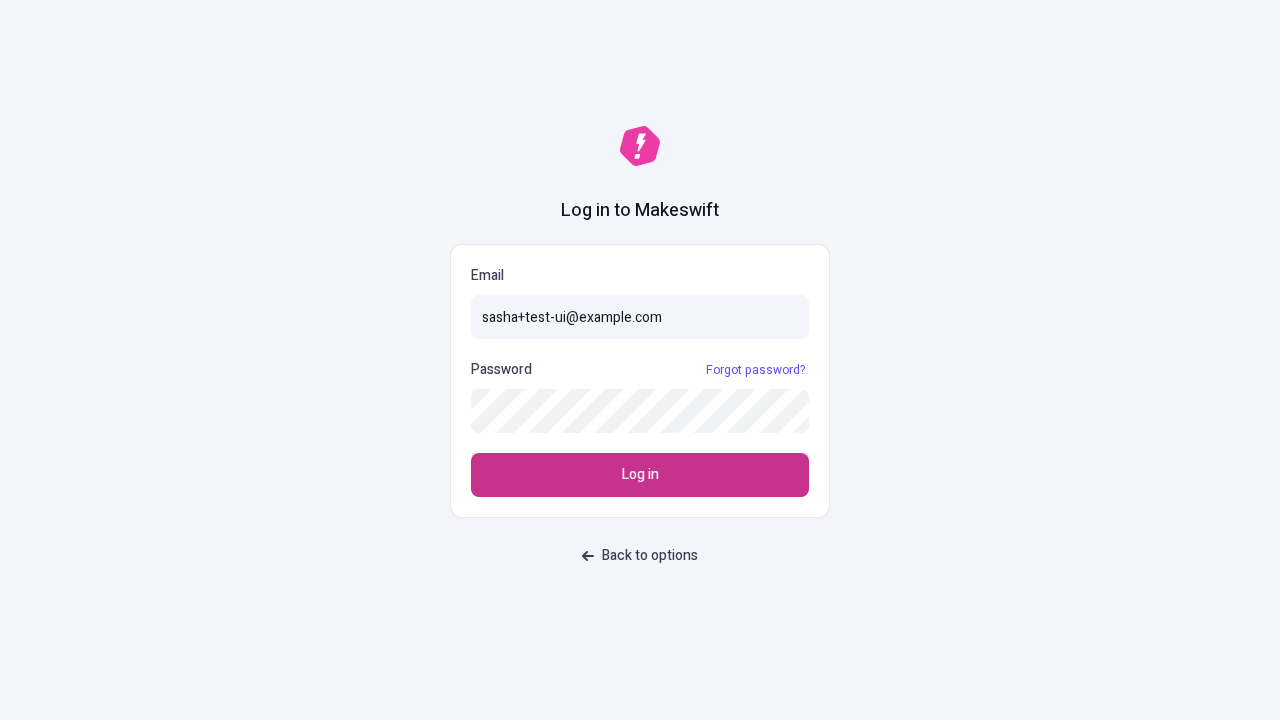 click on "Log in" at bounding box center [640, 475] 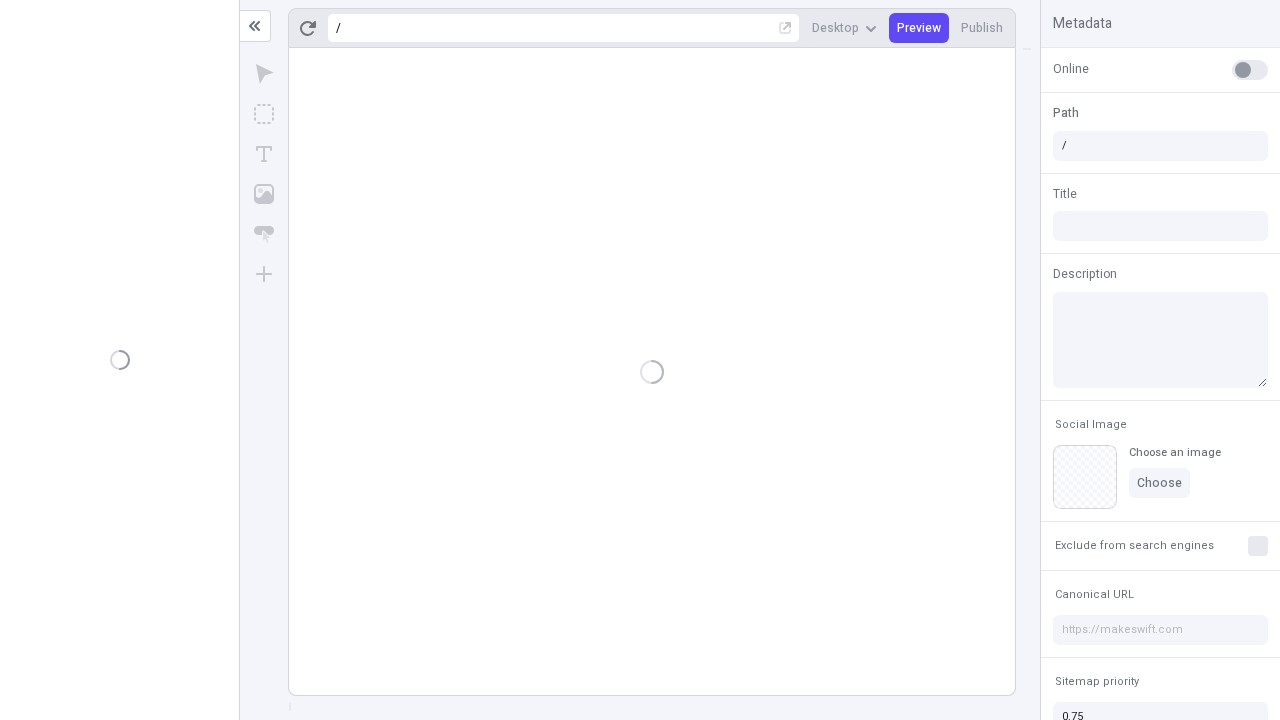 scroll, scrollTop: 0, scrollLeft: 0, axis: both 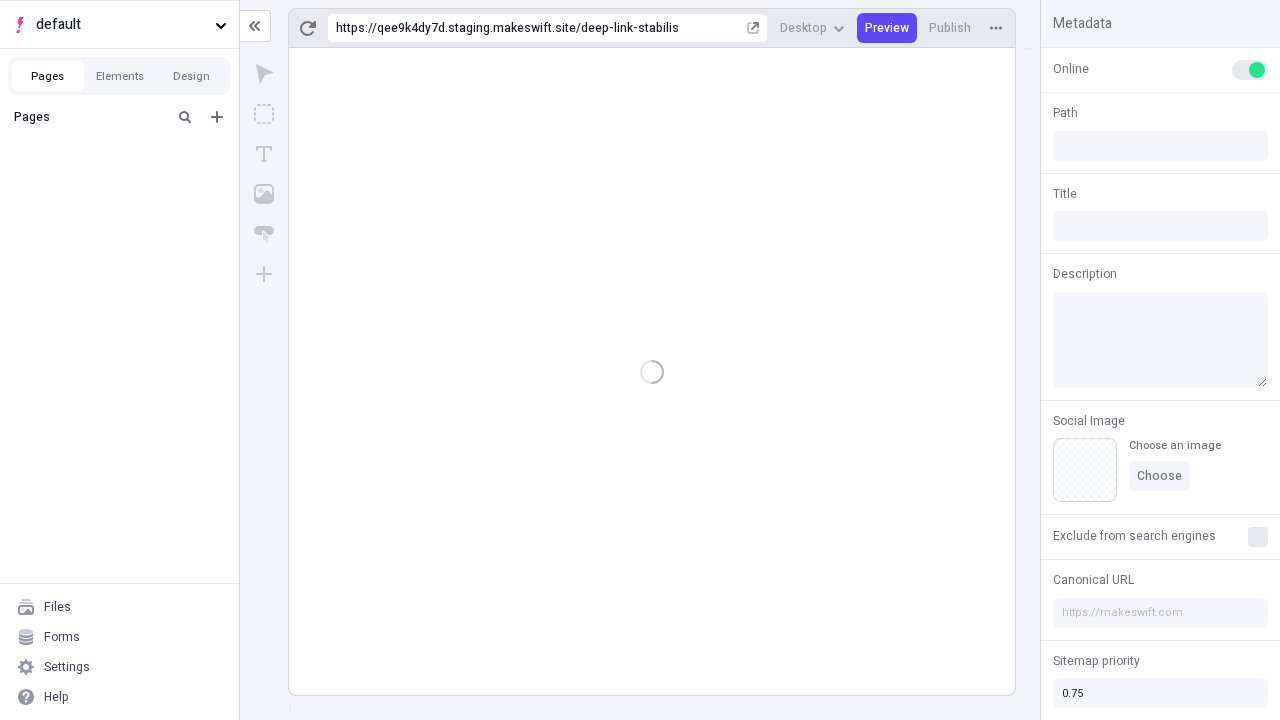 type on "/deep-link-stabilis" 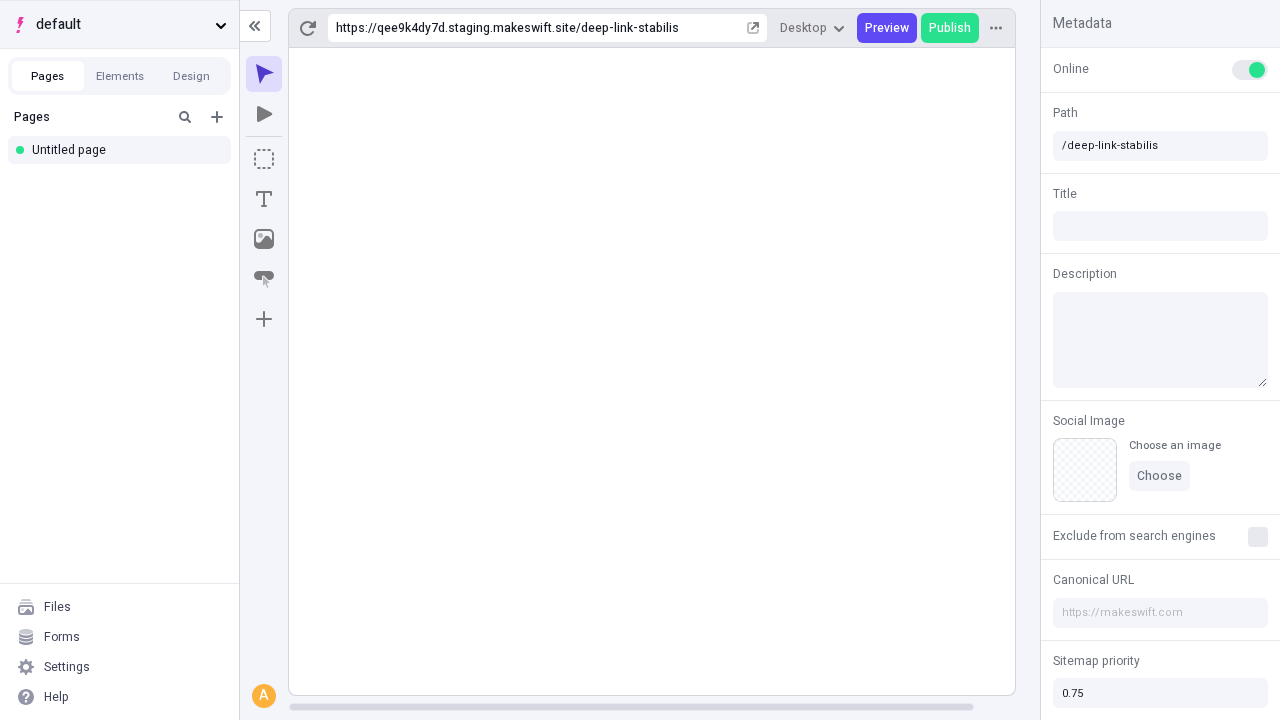 click on "default" at bounding box center [121, 25] 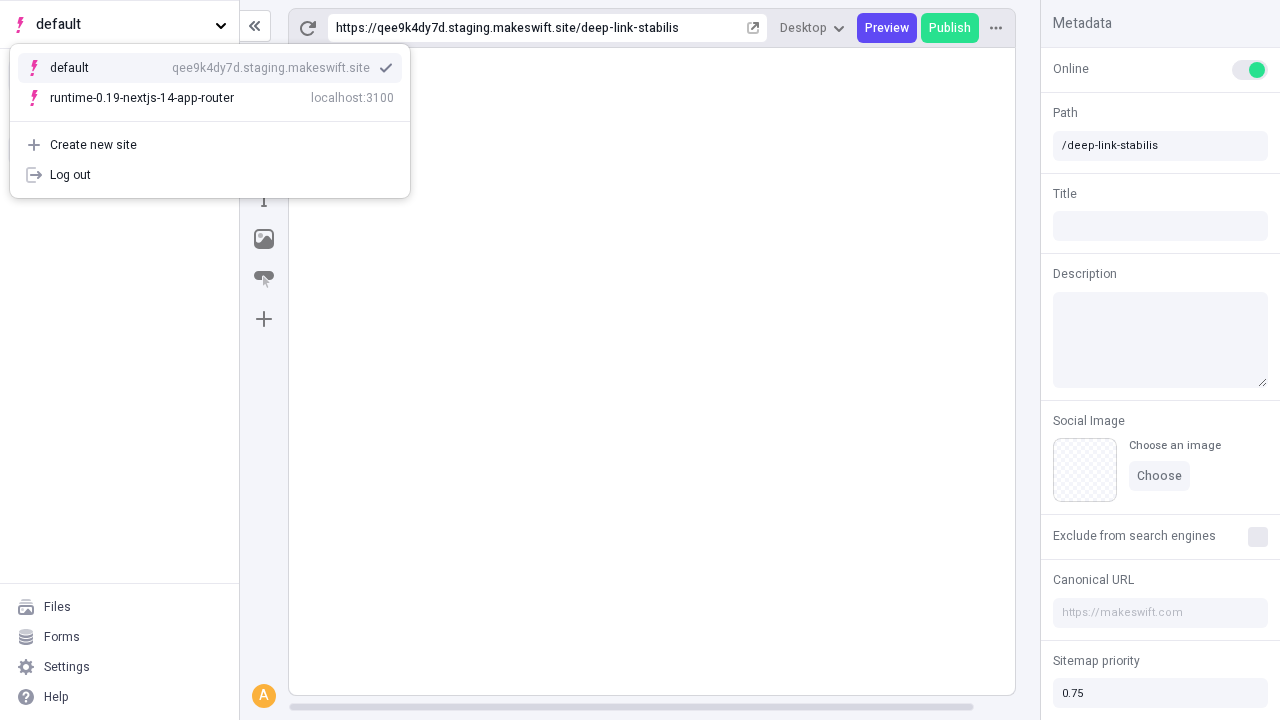 click on "Create new site" at bounding box center [222, 145] 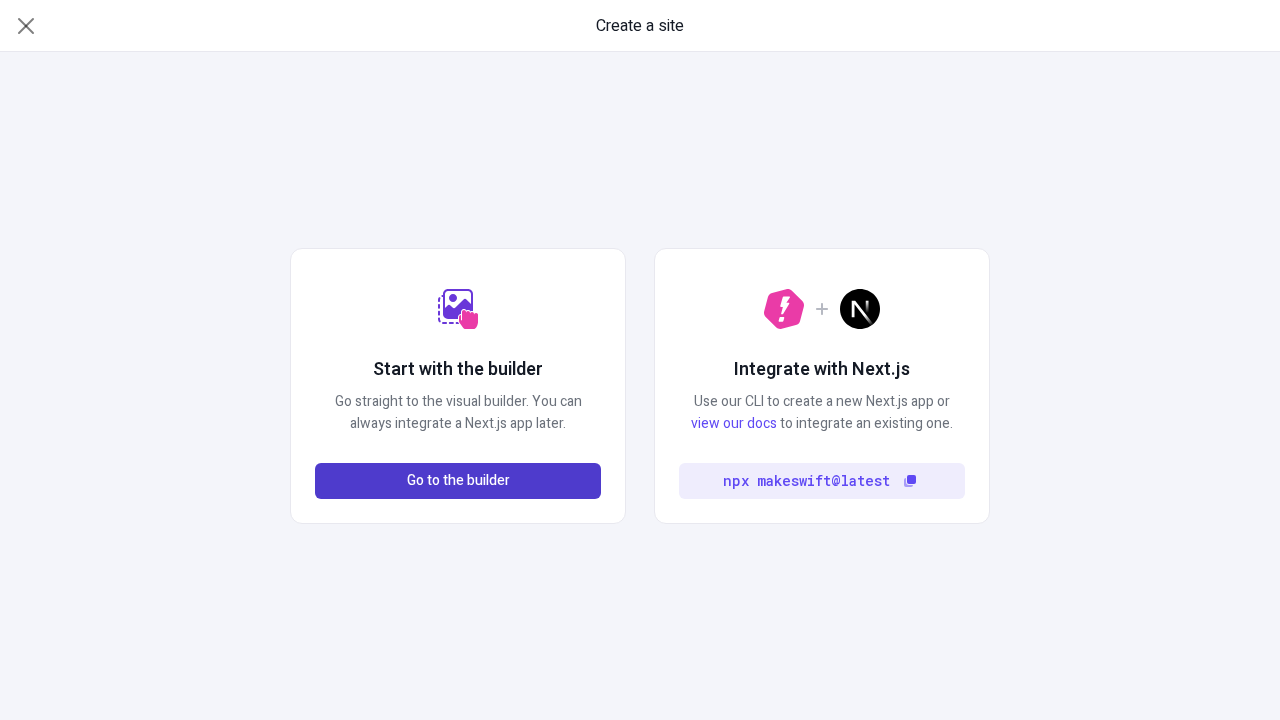 click on "Go to the builder" at bounding box center [458, 481] 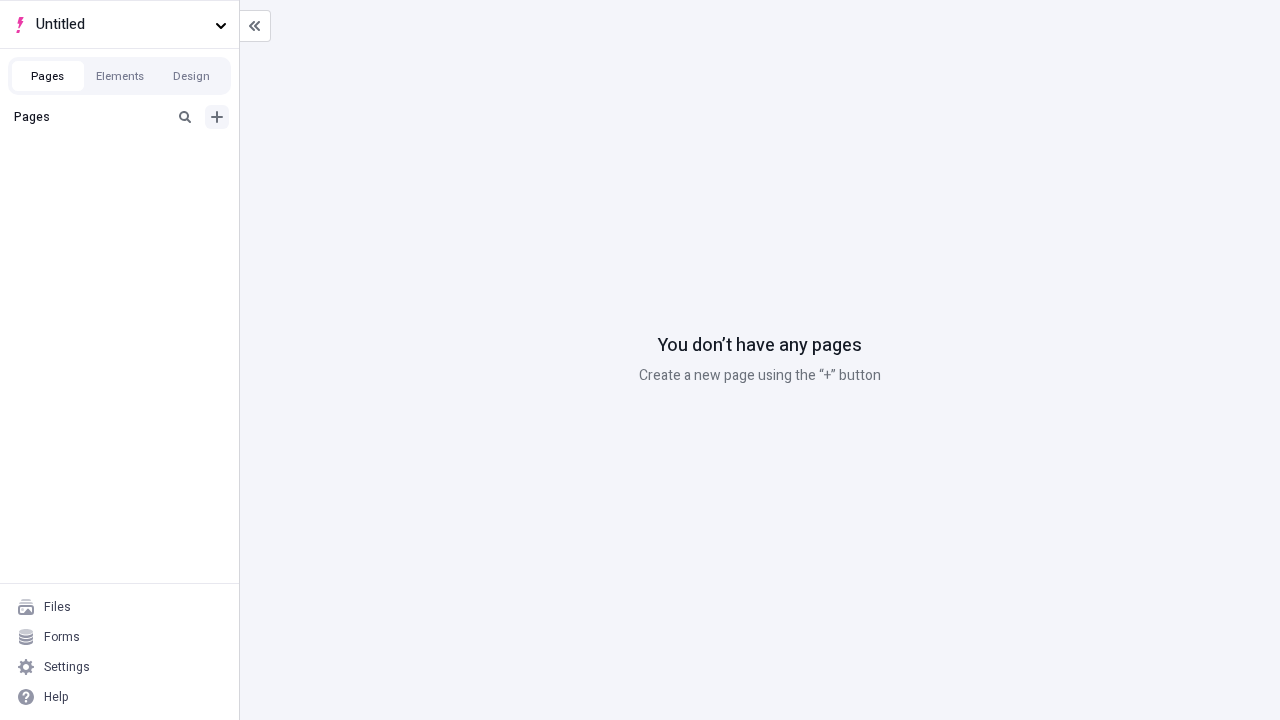 click 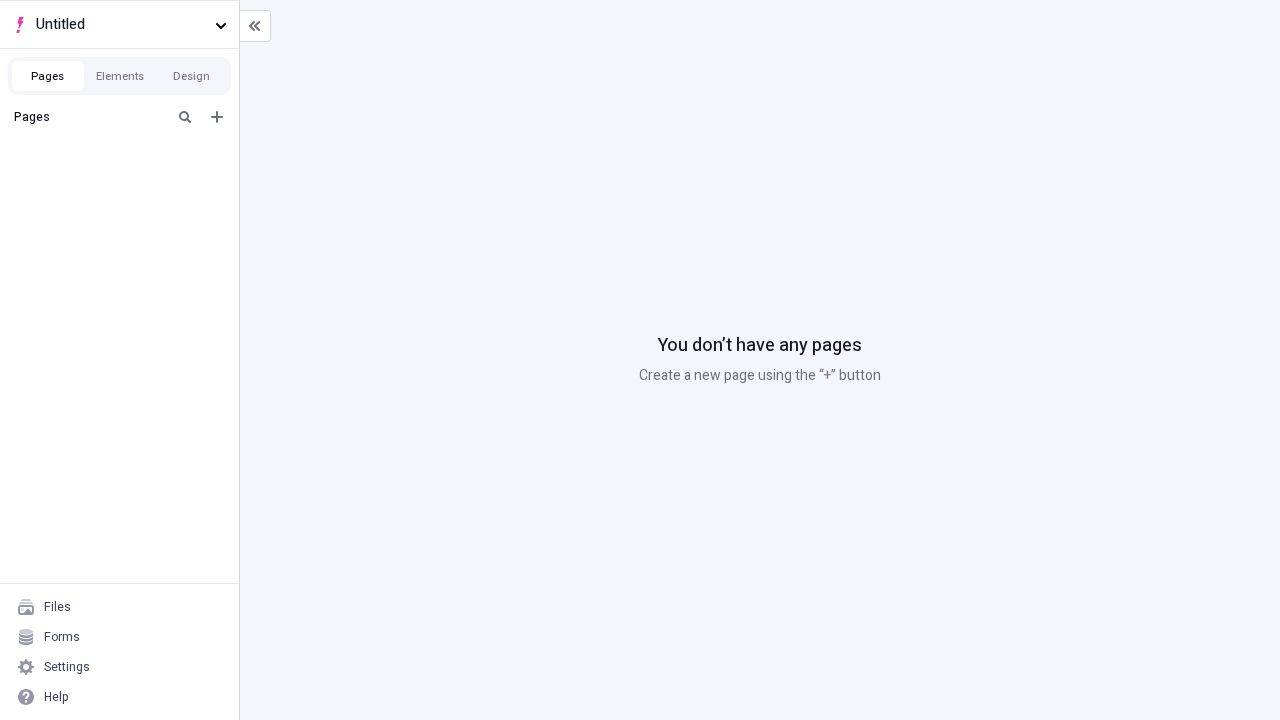 click on "Blank page" at bounding box center [125, 182] 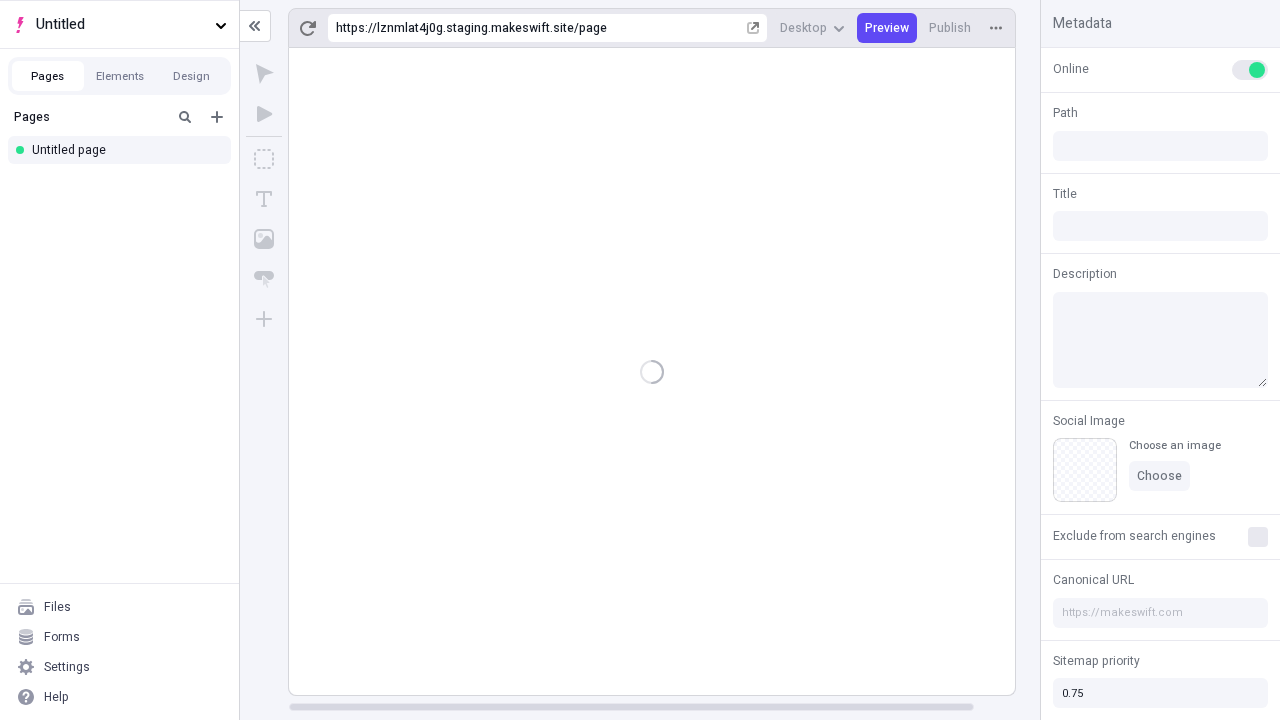 type on "/page" 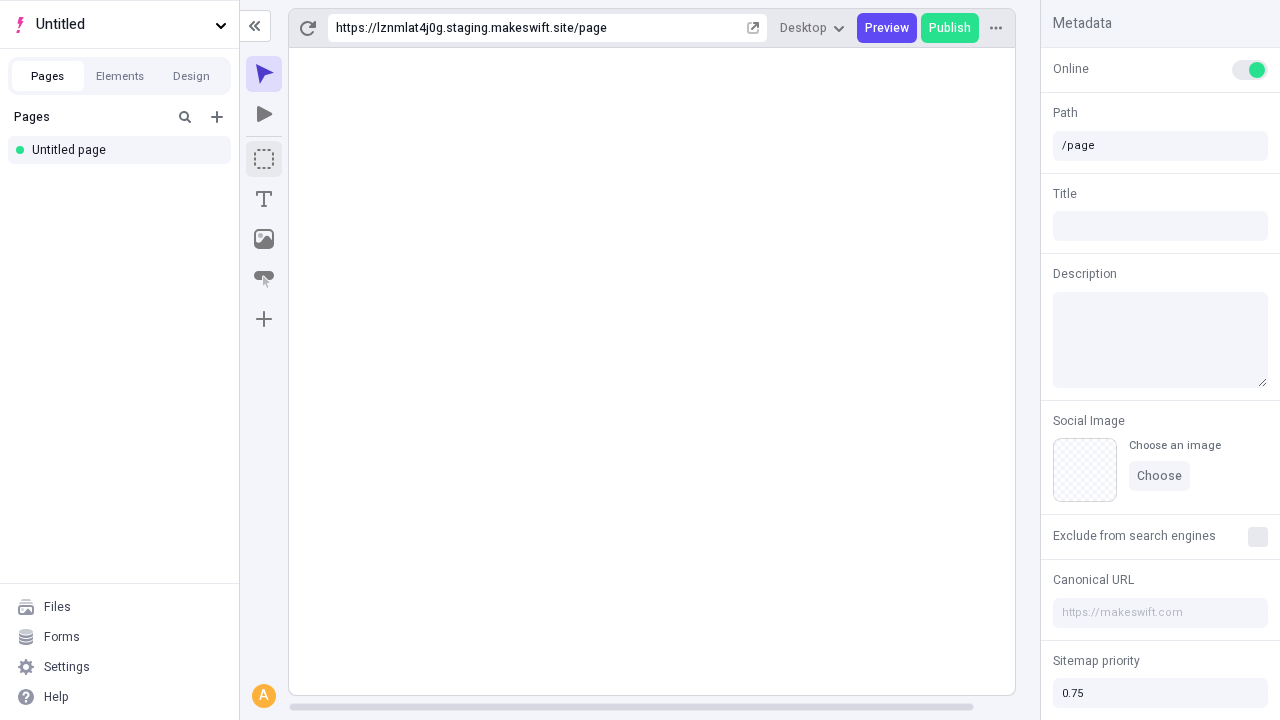 click 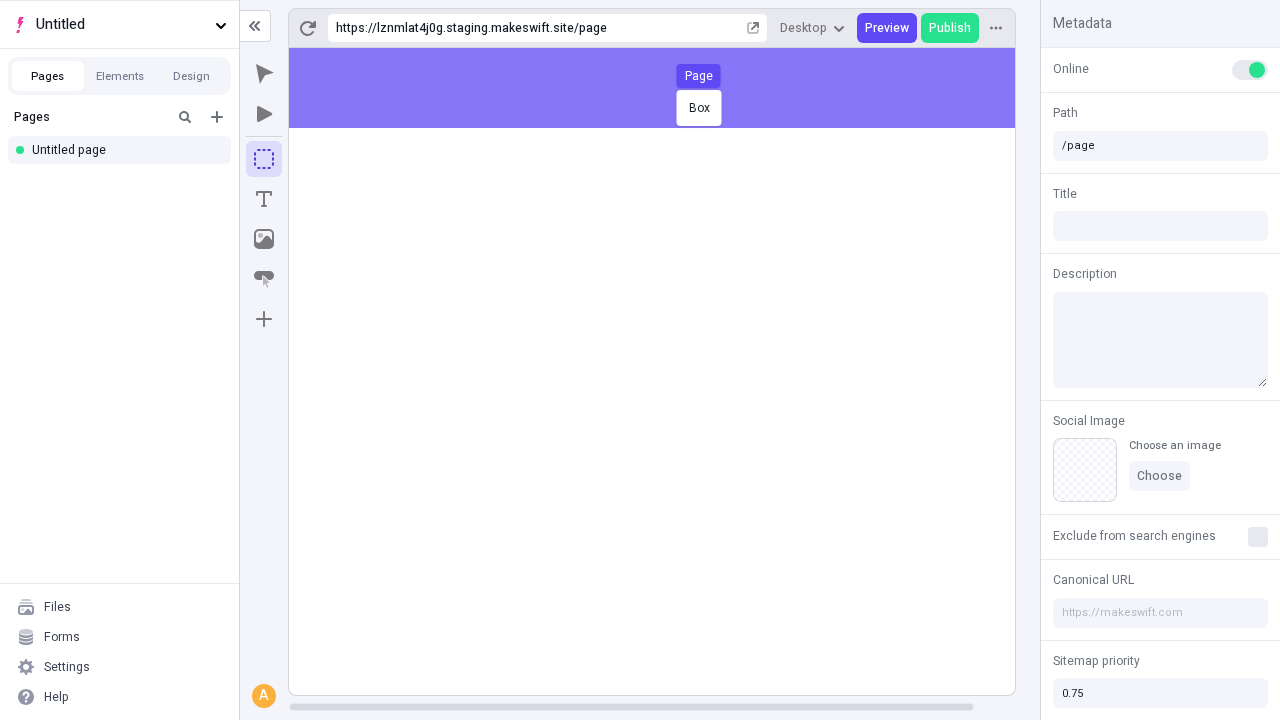 click on "Box Page" at bounding box center (640, 360) 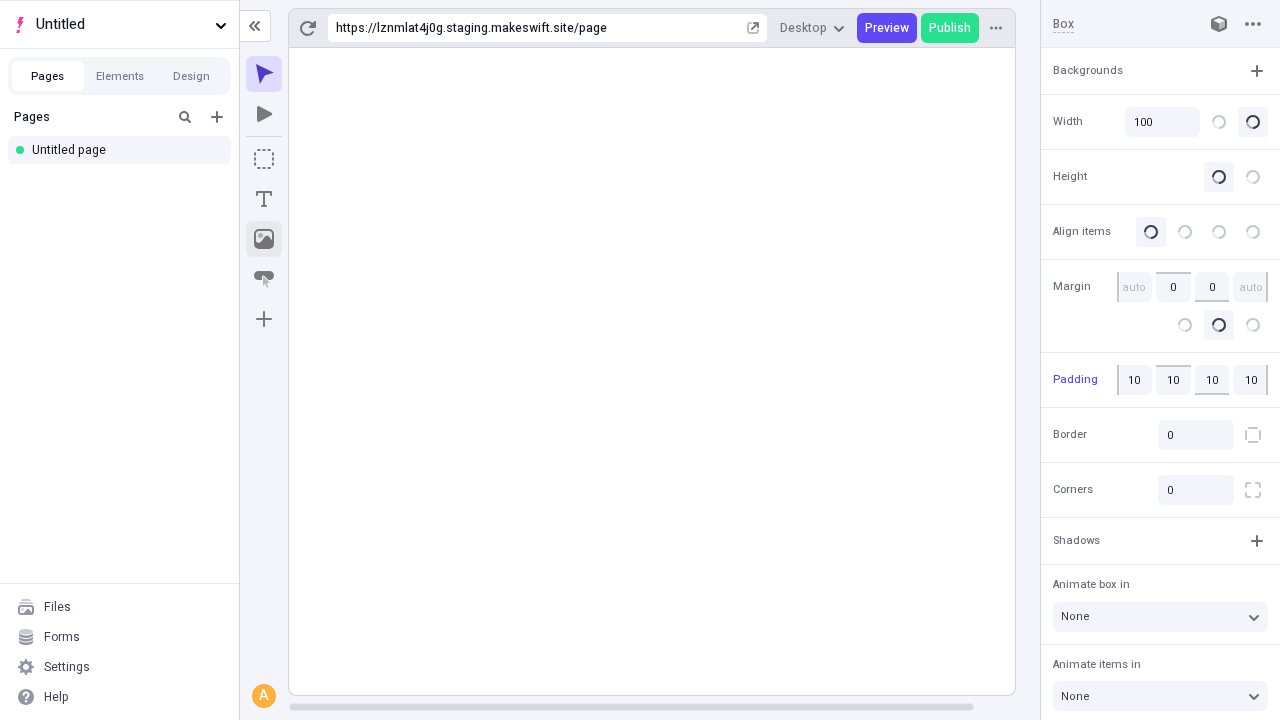 click 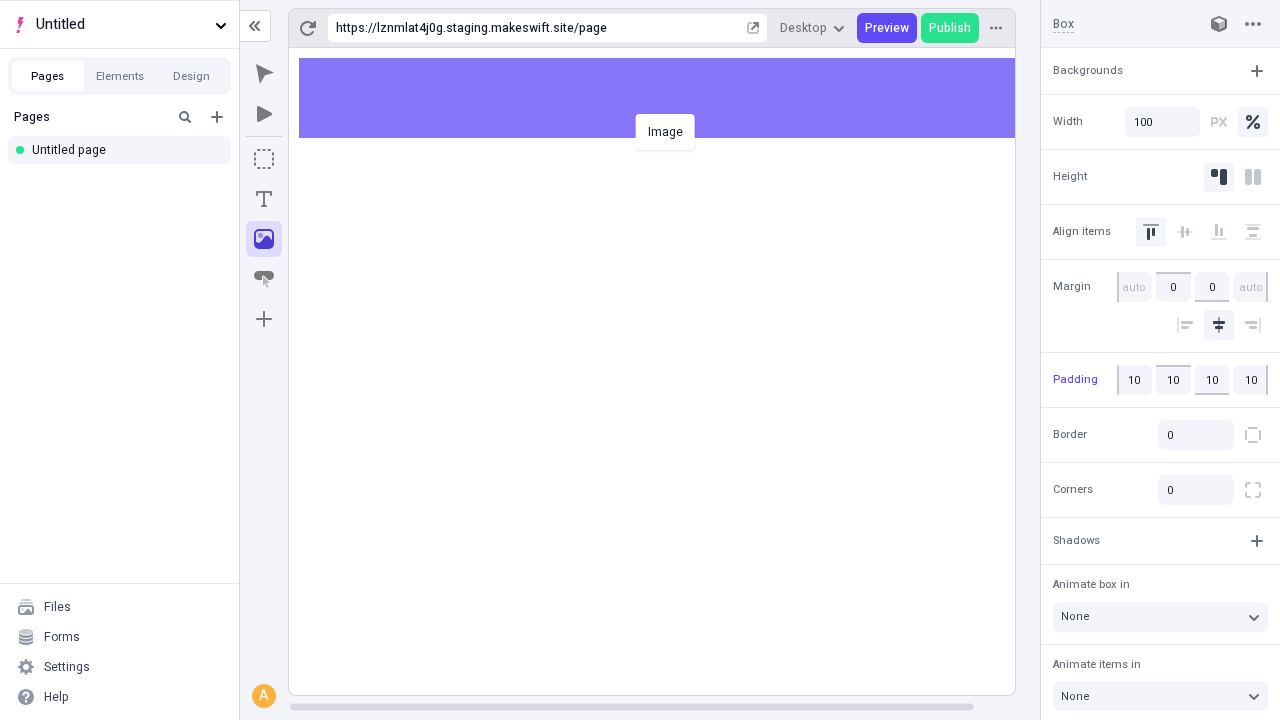click on "Image" at bounding box center [640, 360] 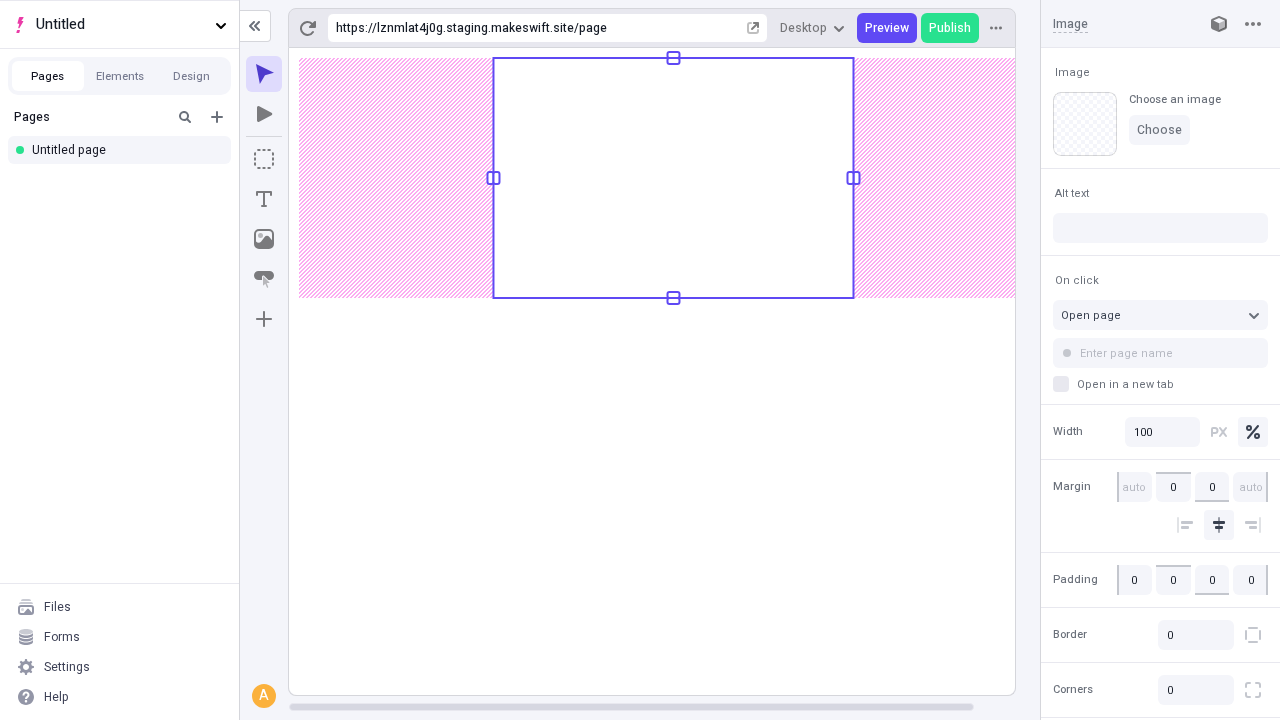 click 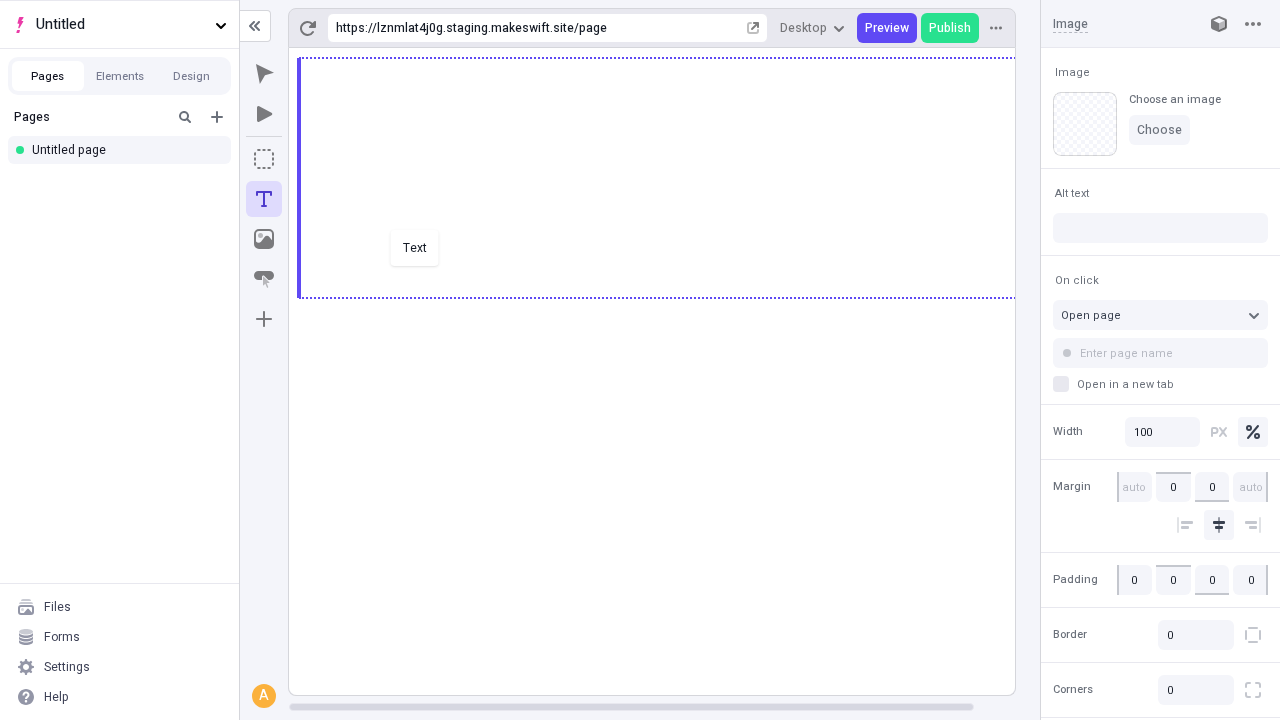 click on "Text" at bounding box center [640, 360] 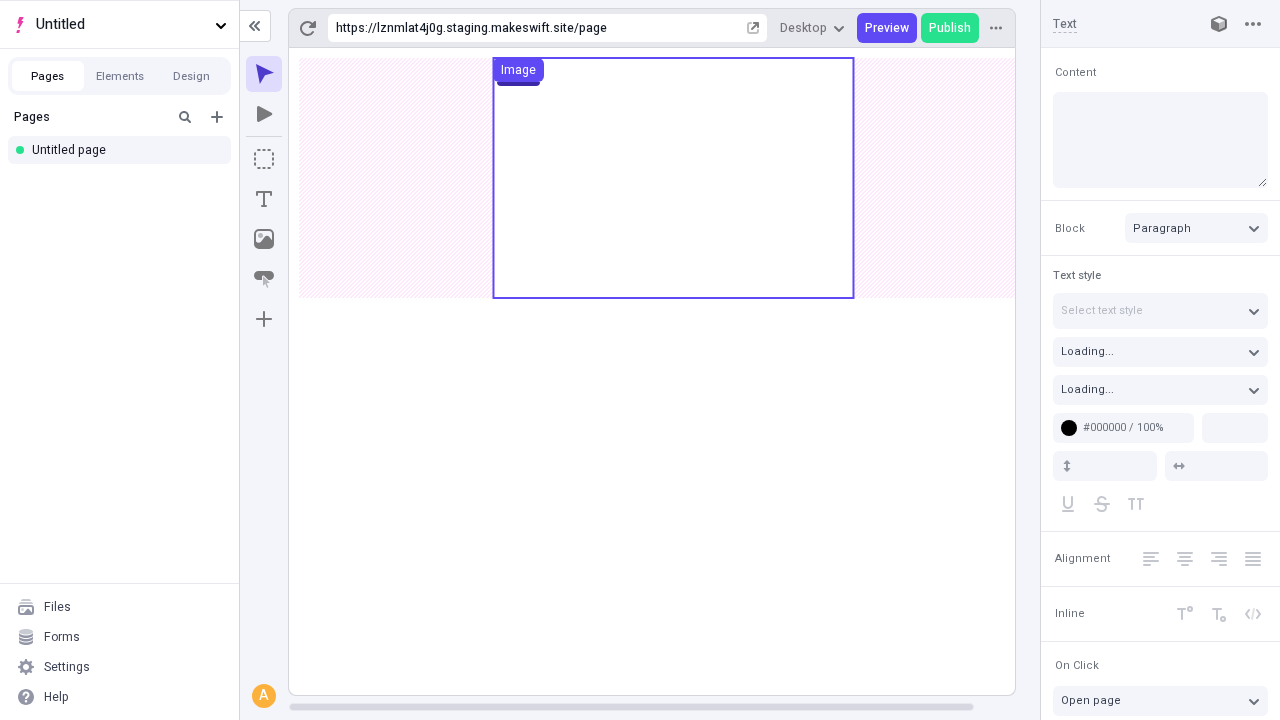 type on "18" 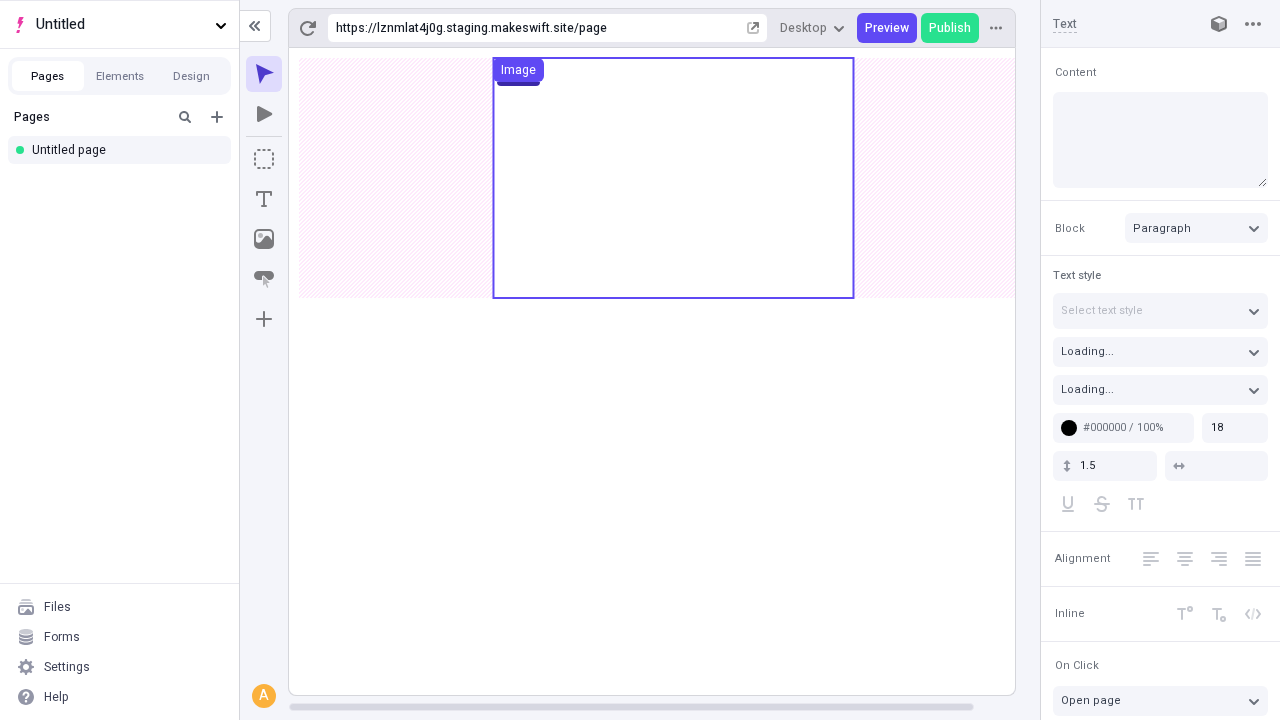type on "Assertively conceptualize synergistic potentialities, to compellingly transition seamless intellectual capital. Synergistically network e-business niches." 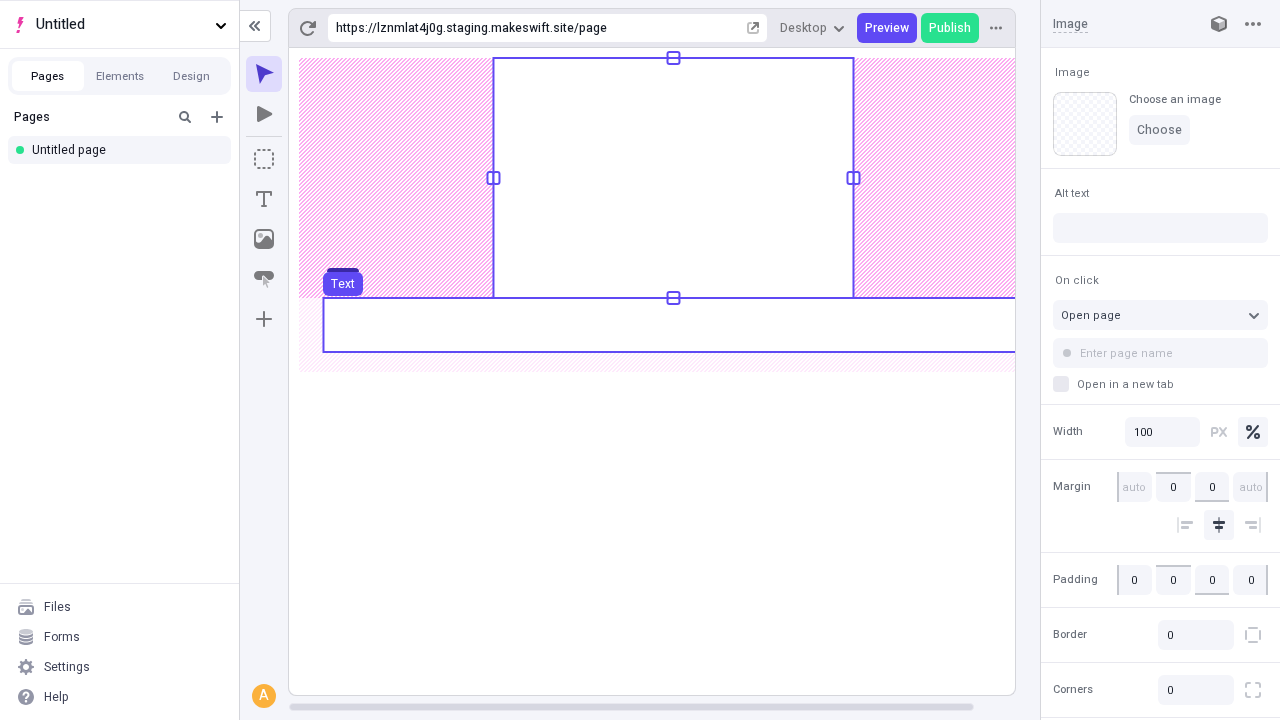 click 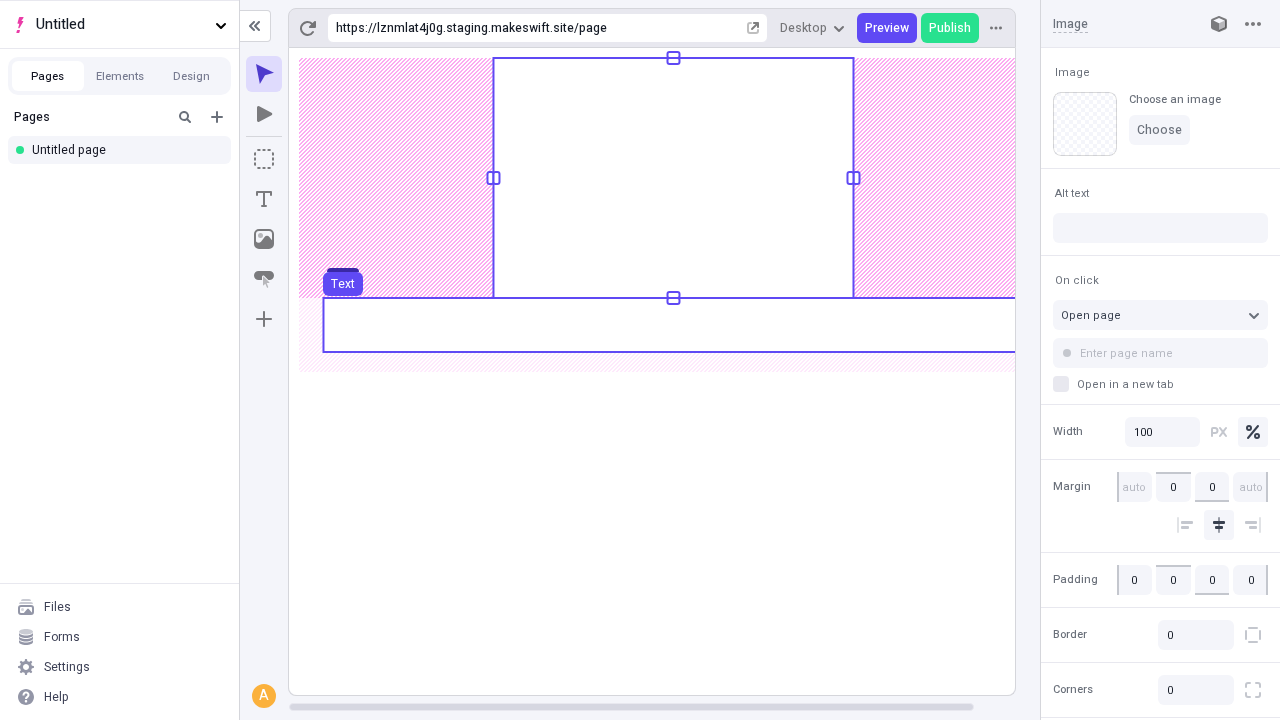 click 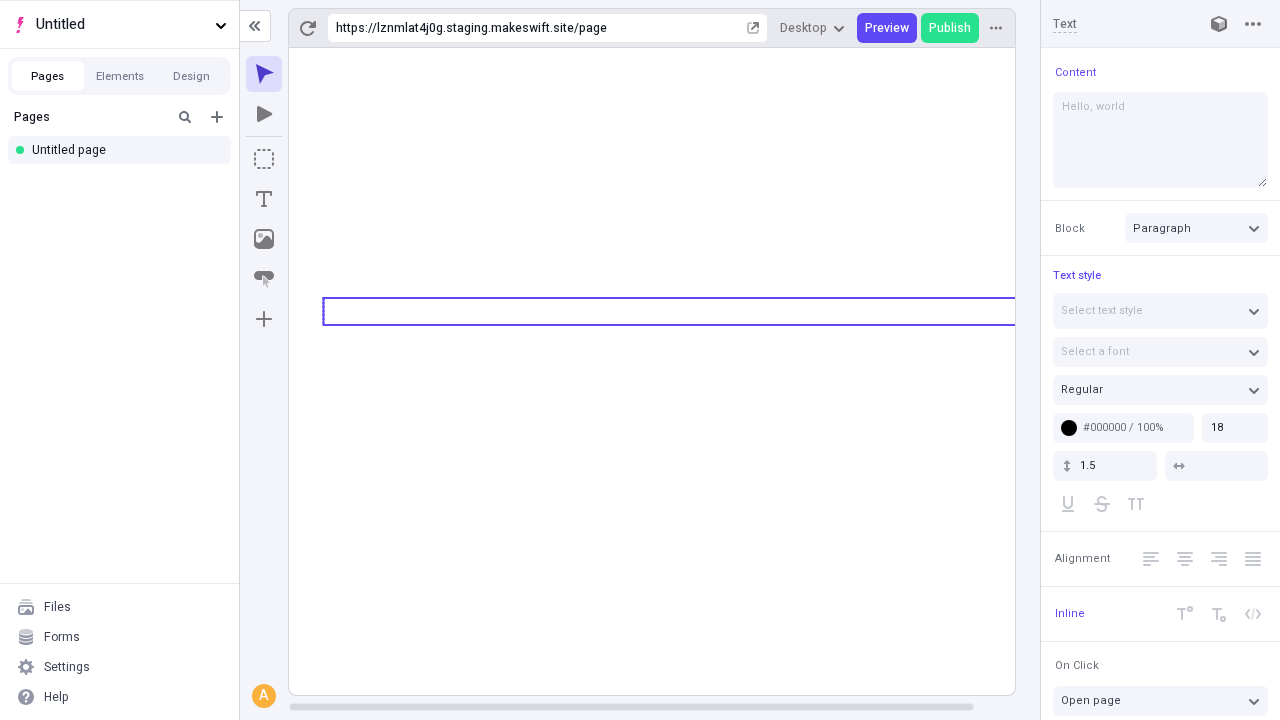 type on "Hello, world!" 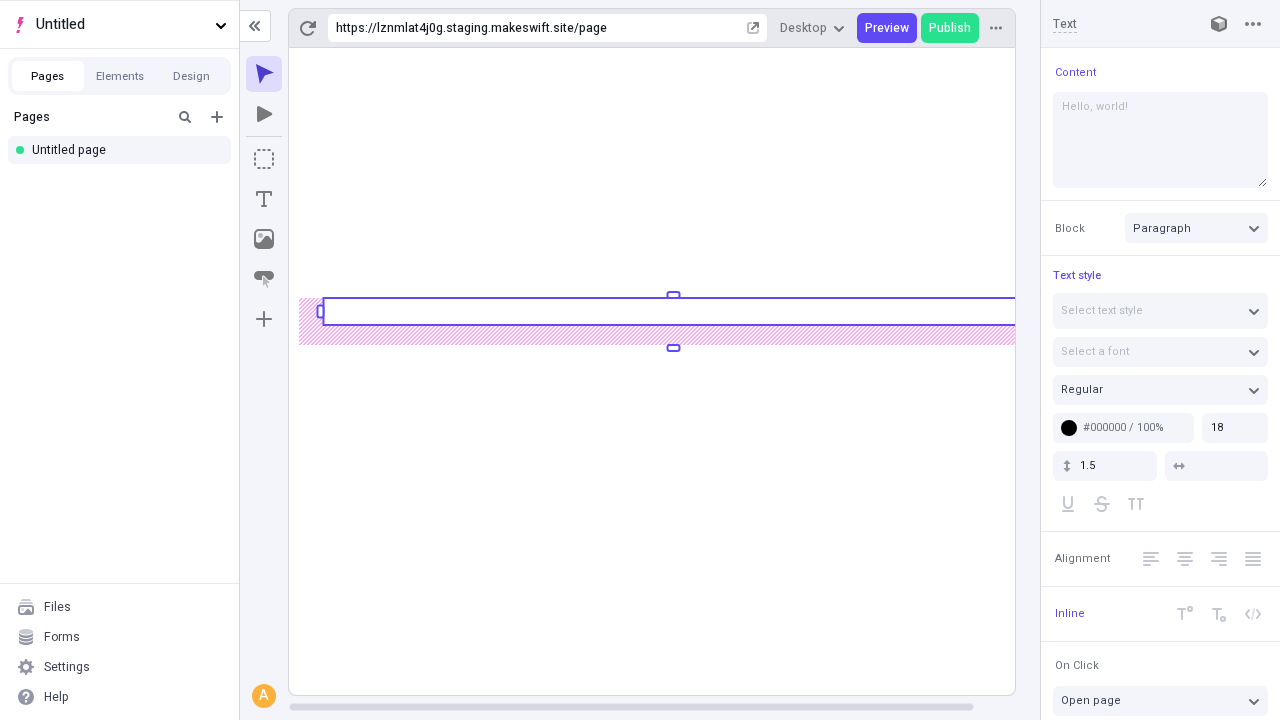 click 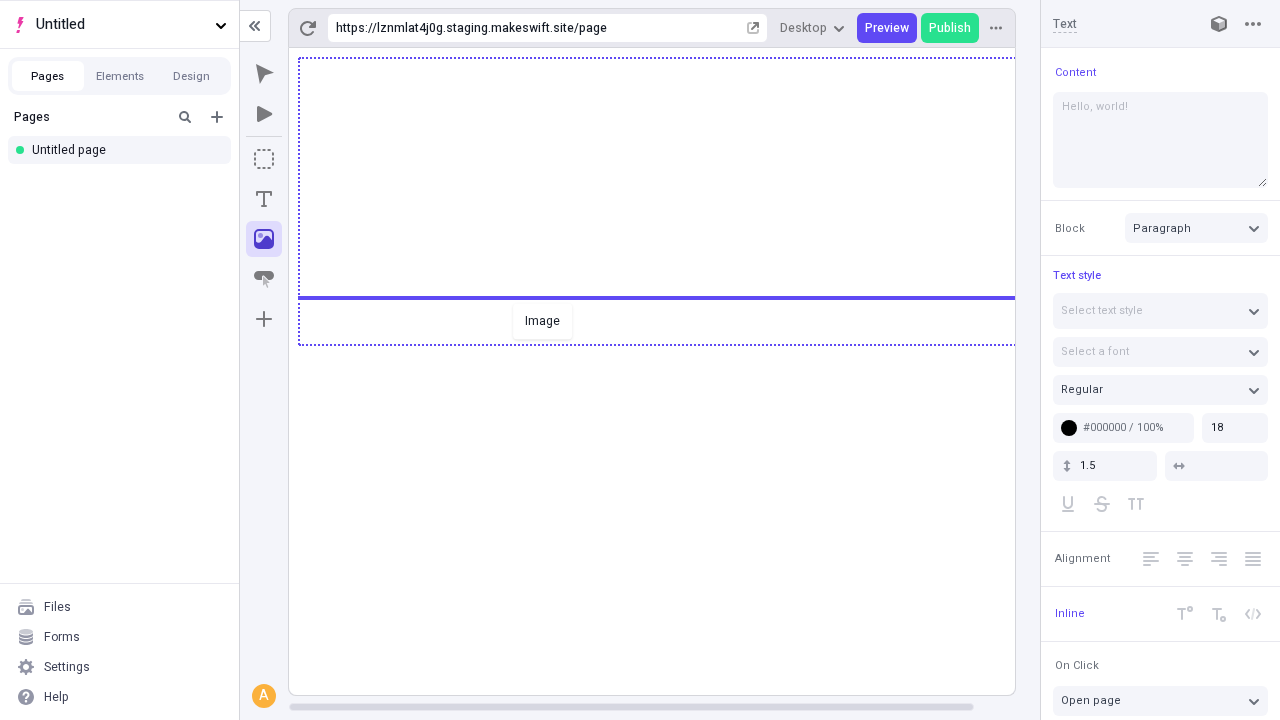 click on "Image" at bounding box center [640, 360] 